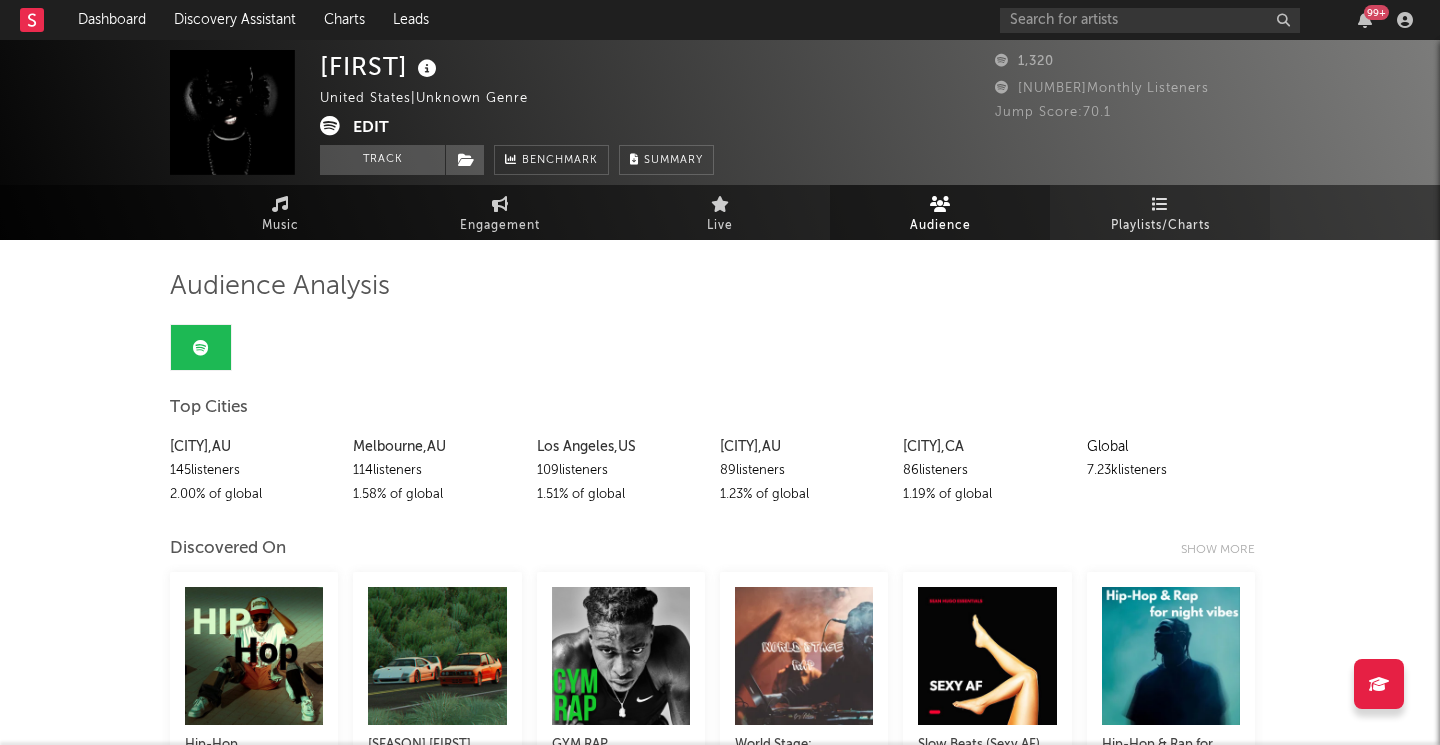 scroll, scrollTop: 0, scrollLeft: 0, axis: both 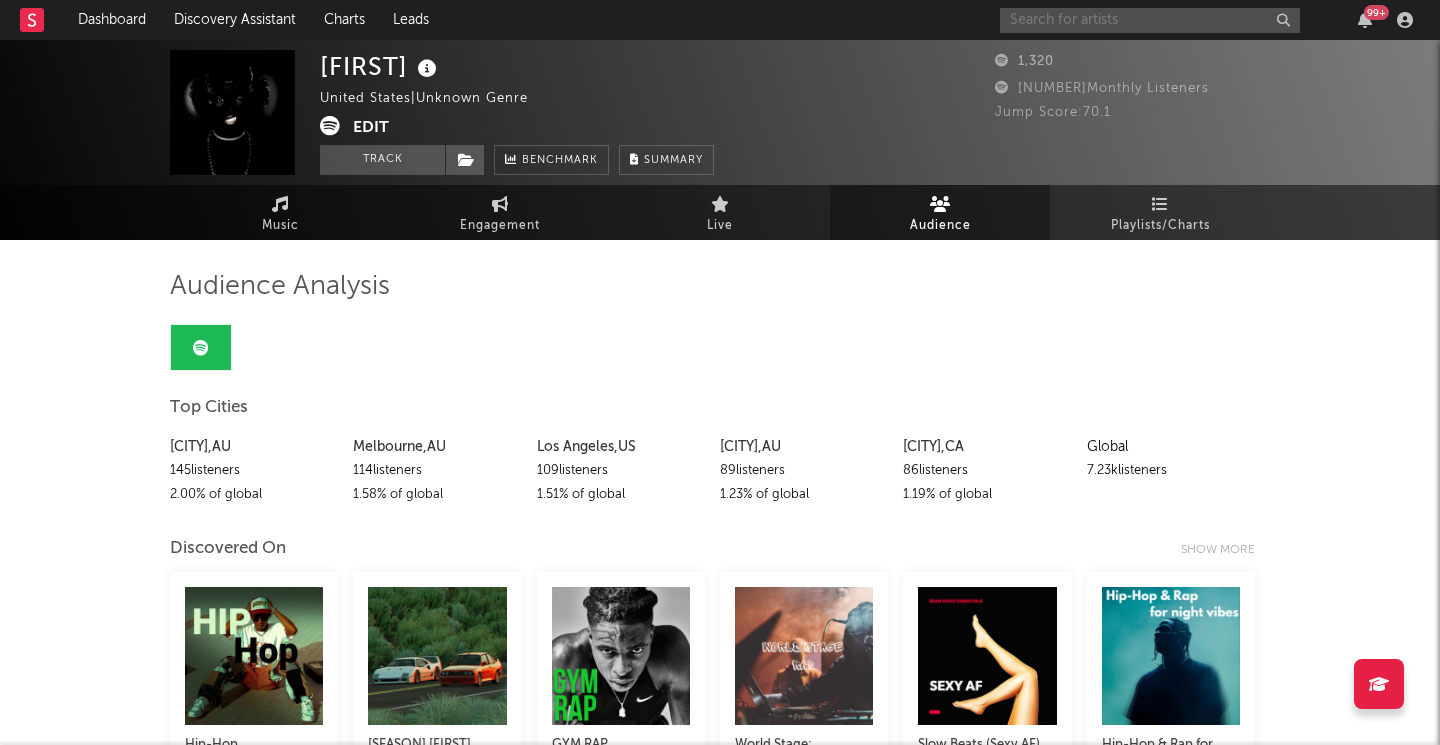 click at bounding box center [1150, 20] 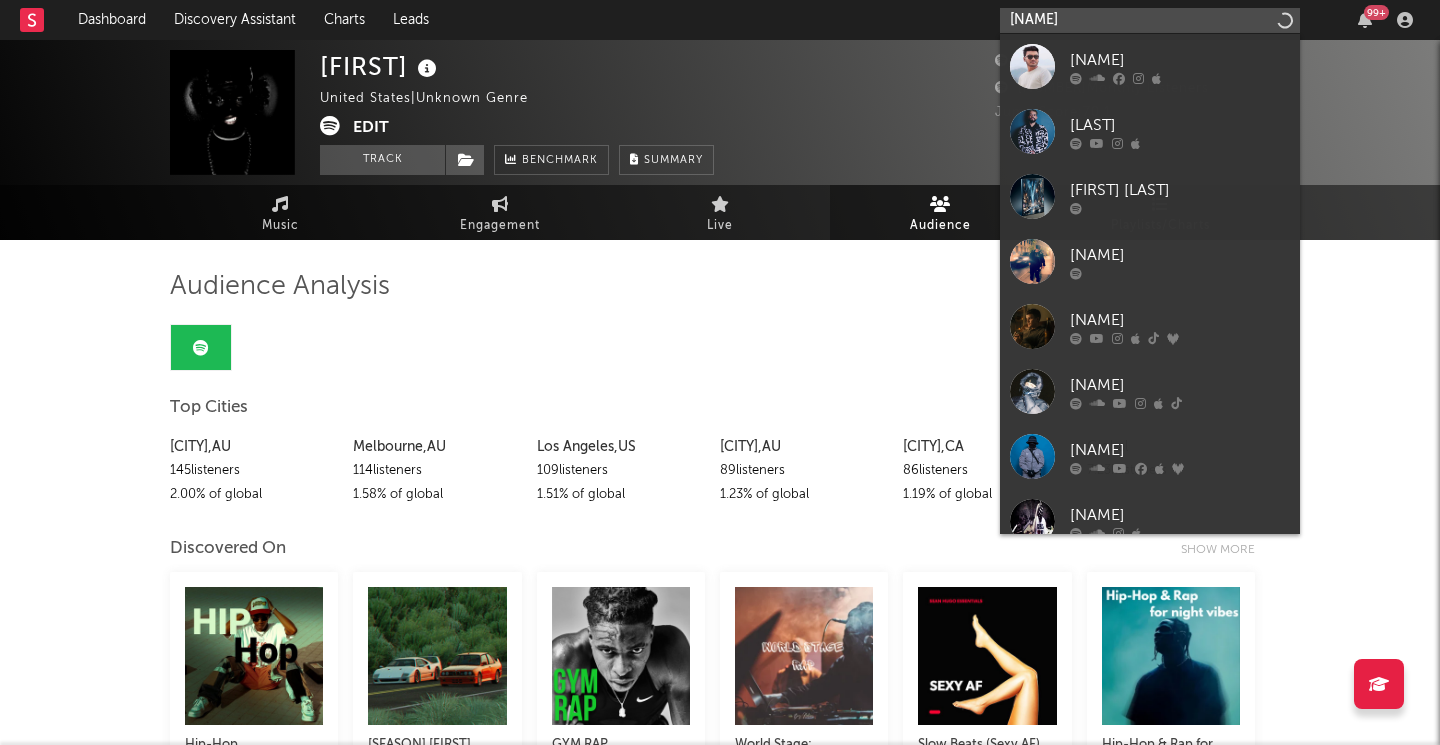 type on "n" 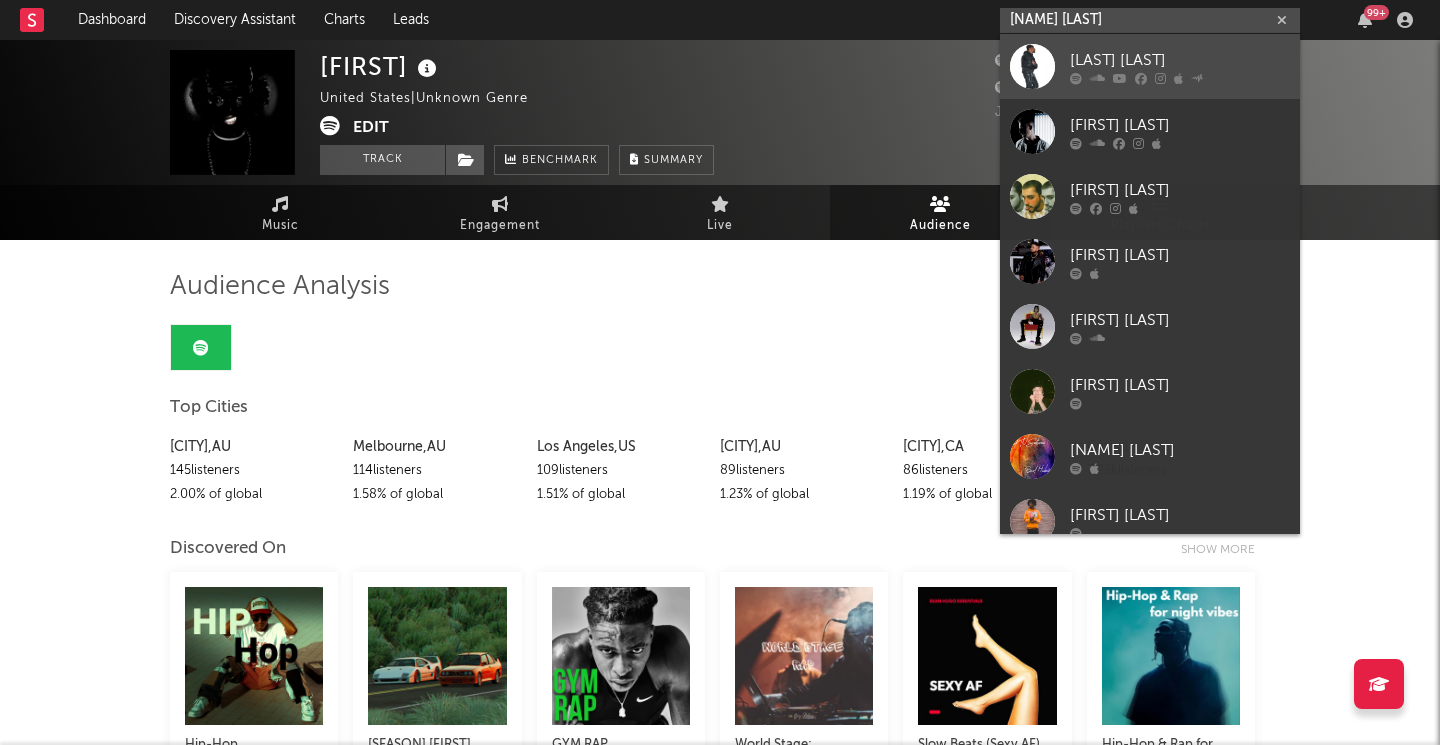 type on "[NAME] [LAST]" 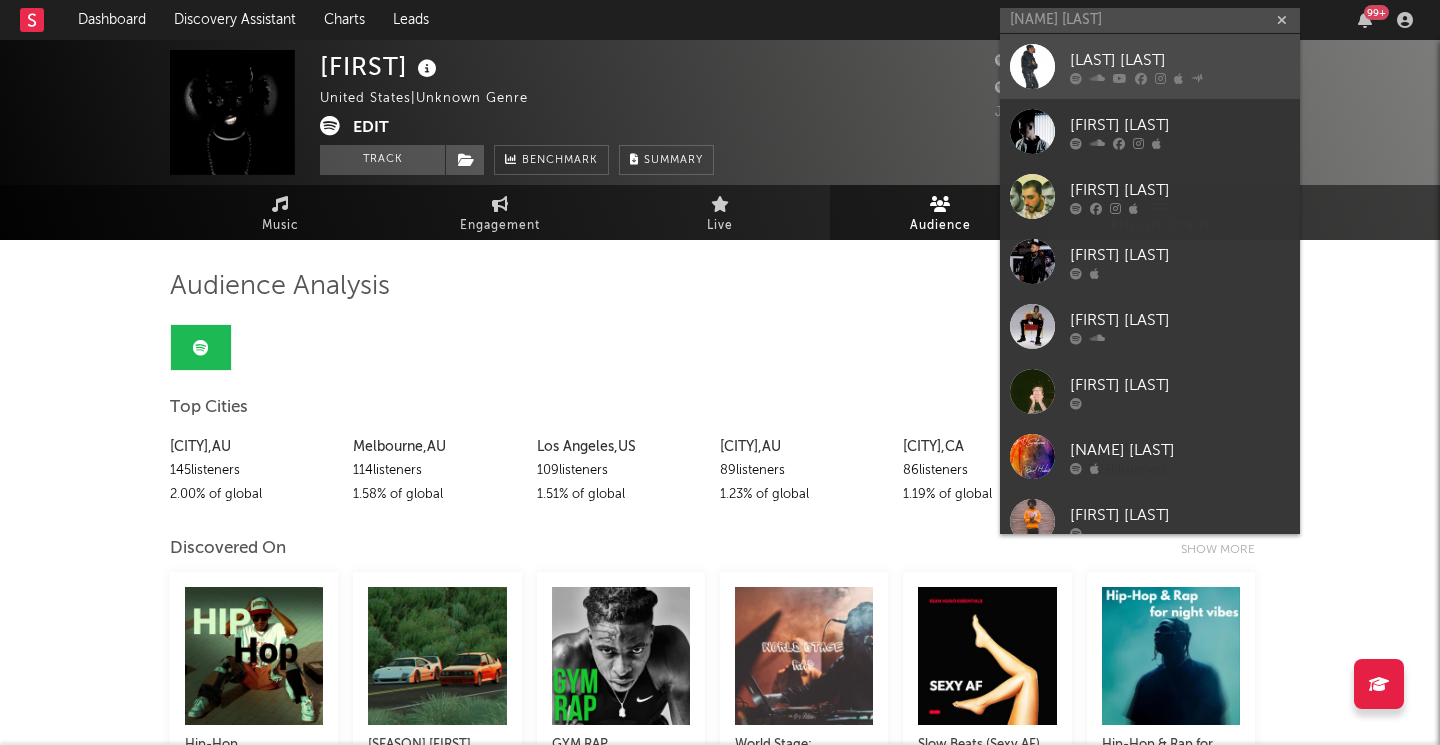 click at bounding box center (1180, 78) 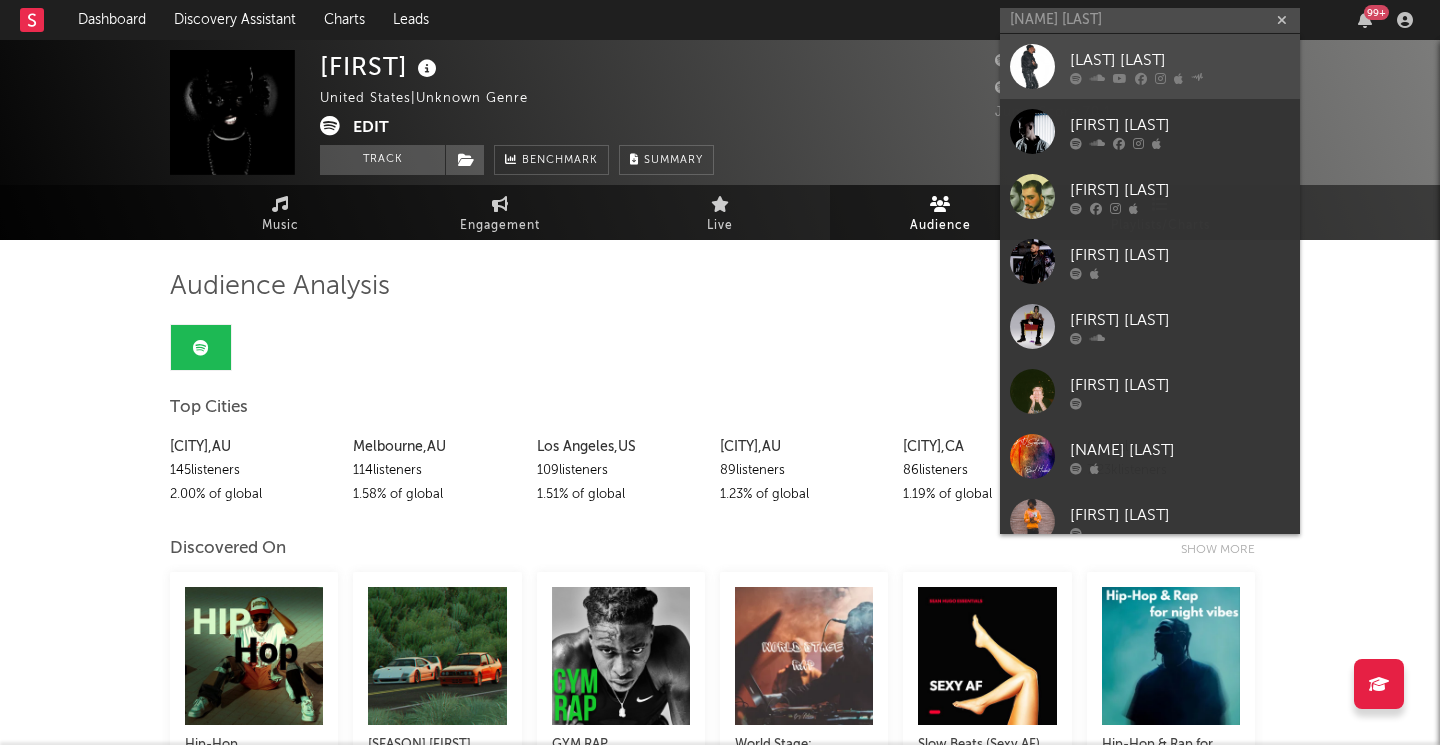 type 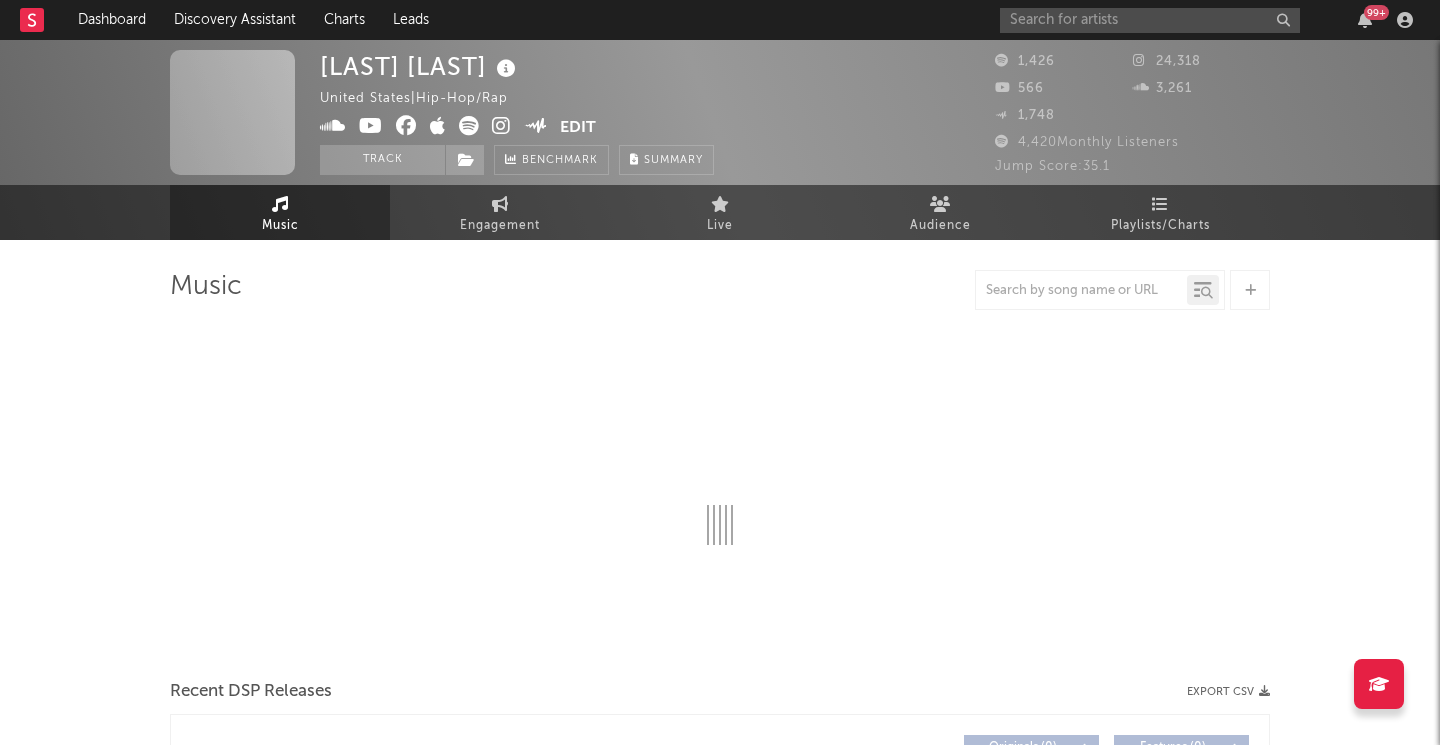 select on "6m" 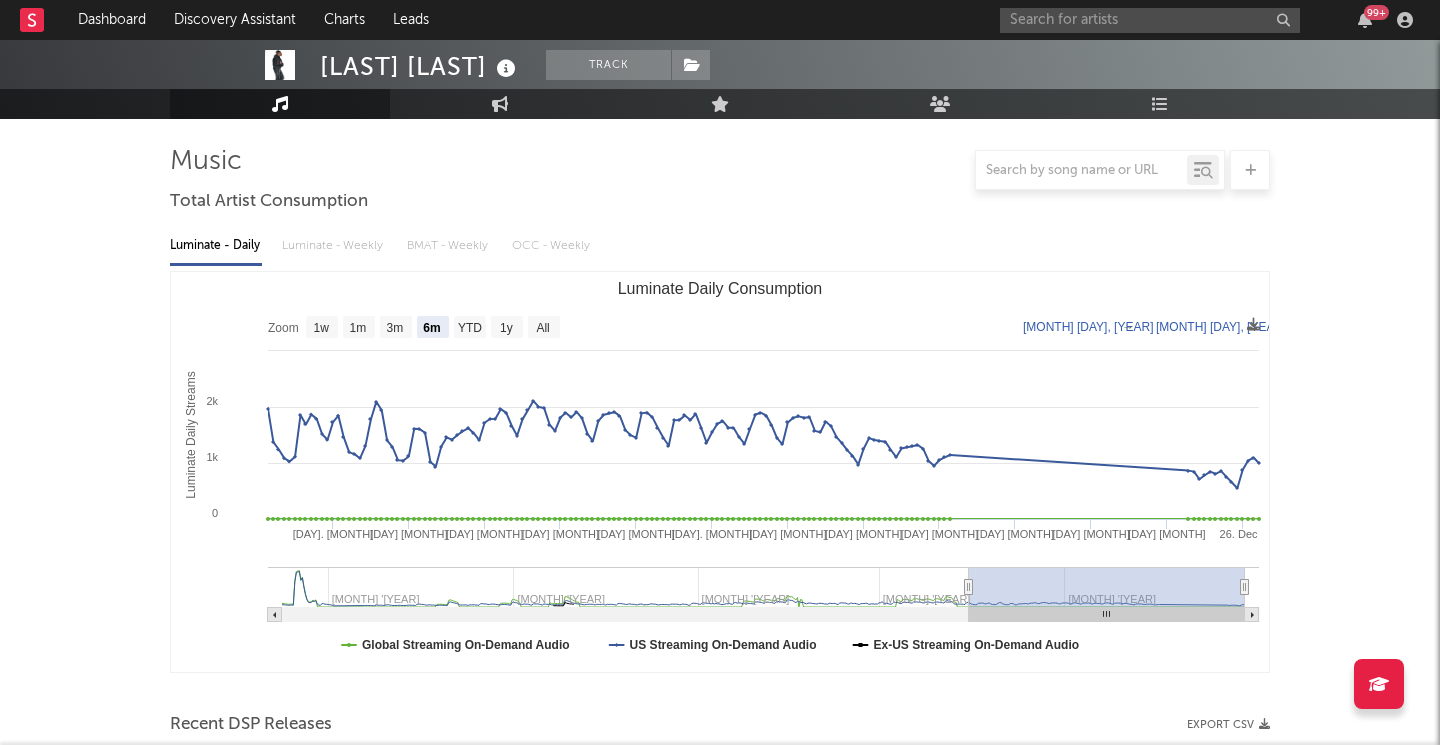 scroll, scrollTop: 0, scrollLeft: 0, axis: both 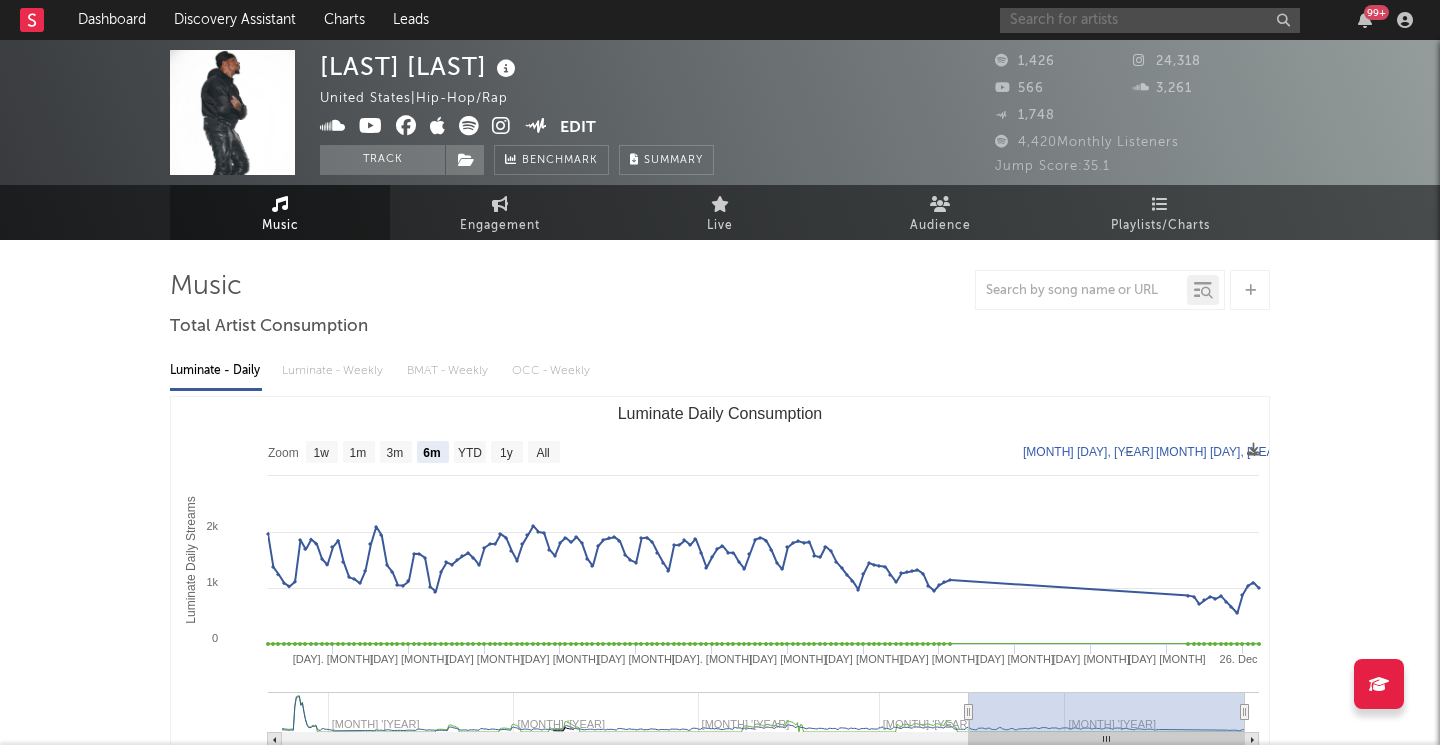 click at bounding box center [1150, 20] 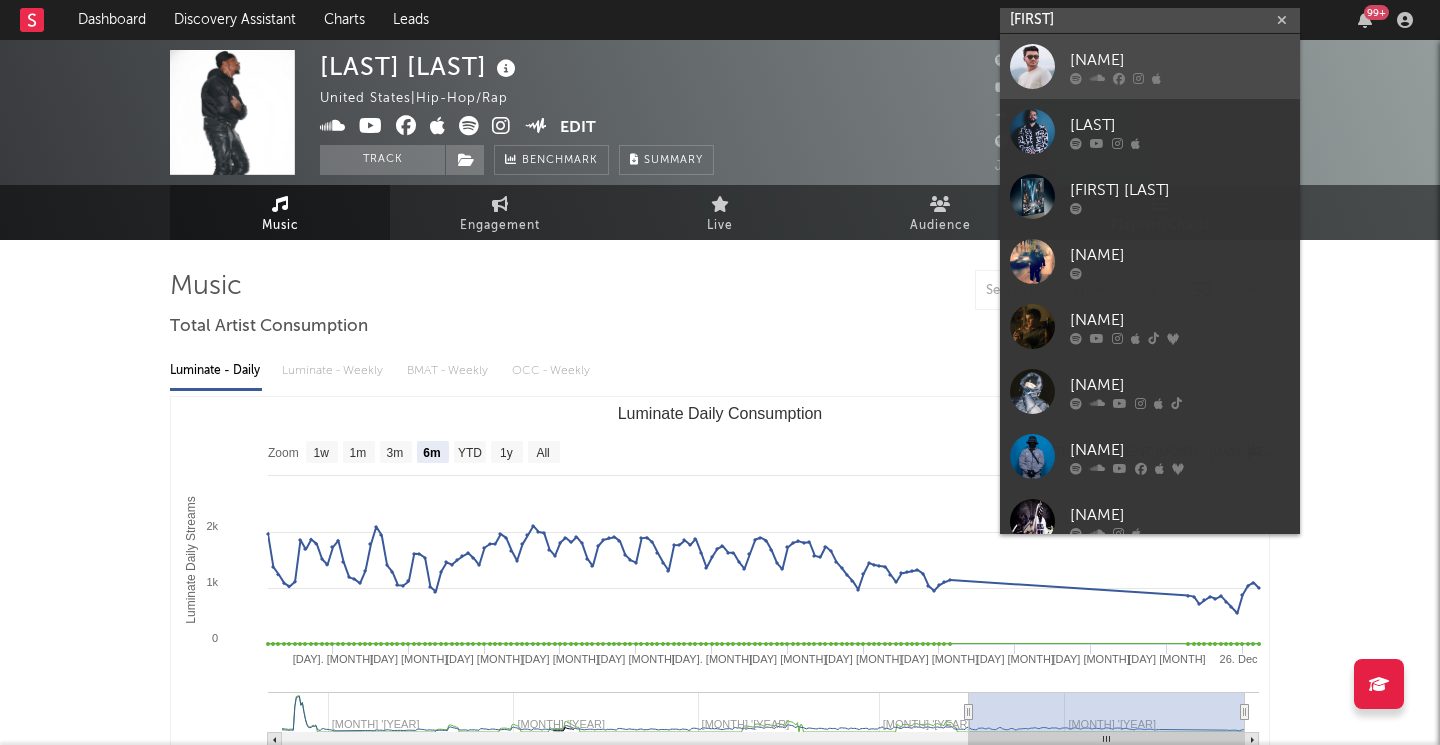 type on "[FIRST]" 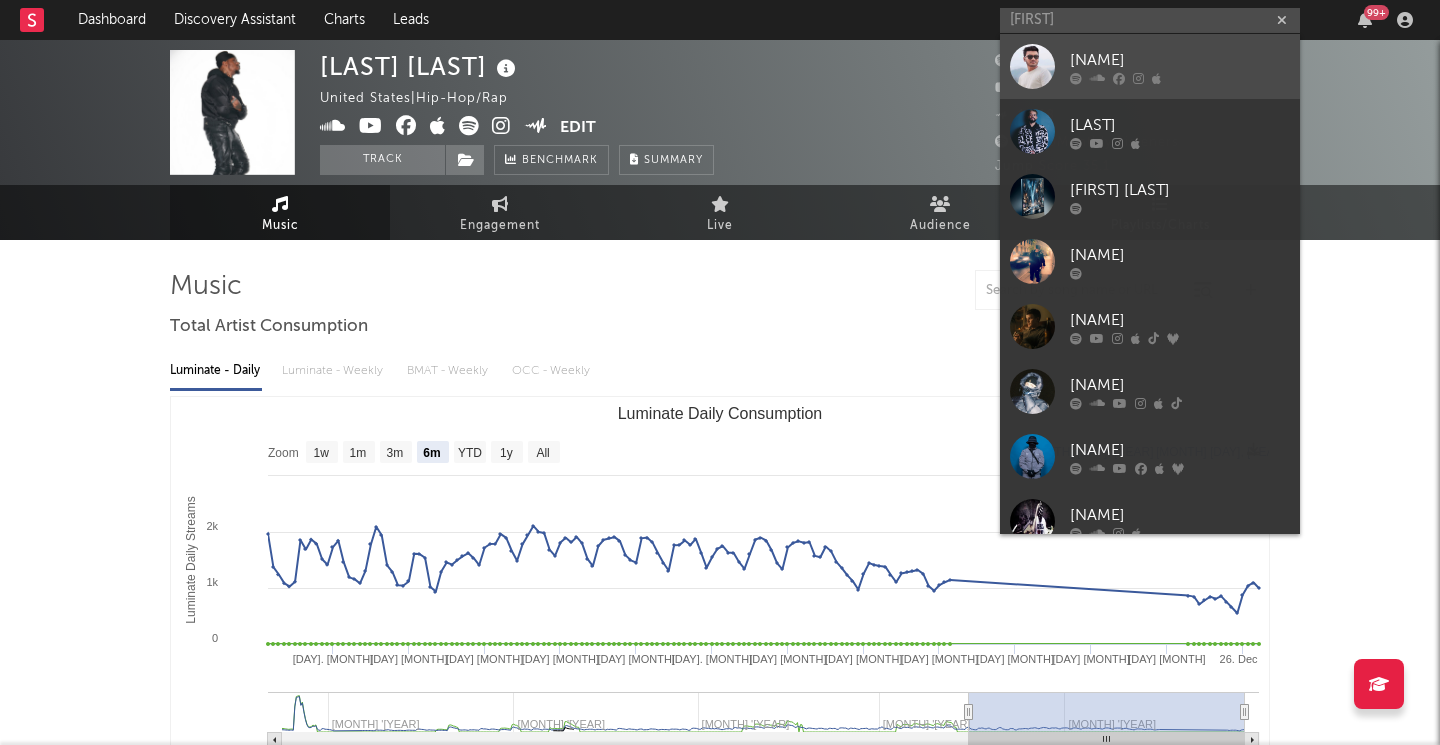 click at bounding box center [1032, 66] 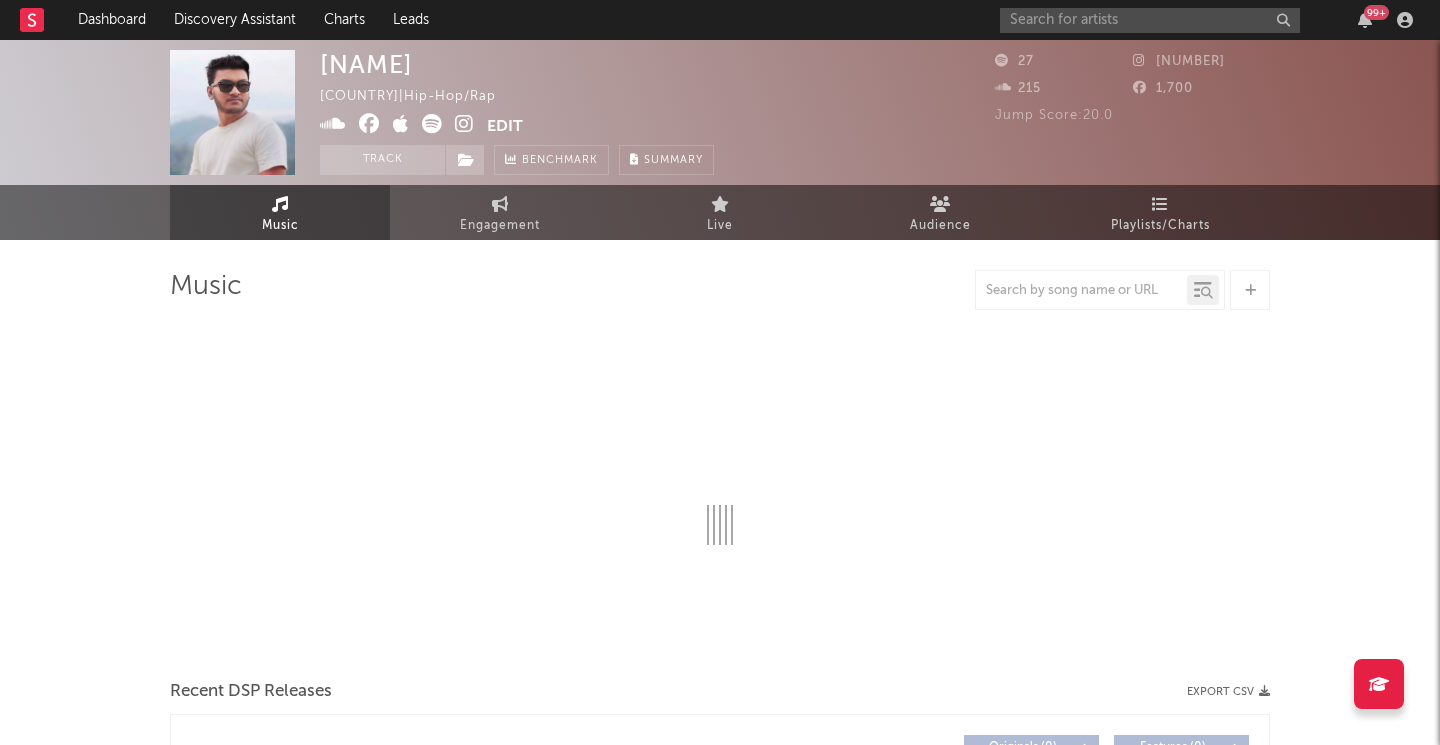 select on "1w" 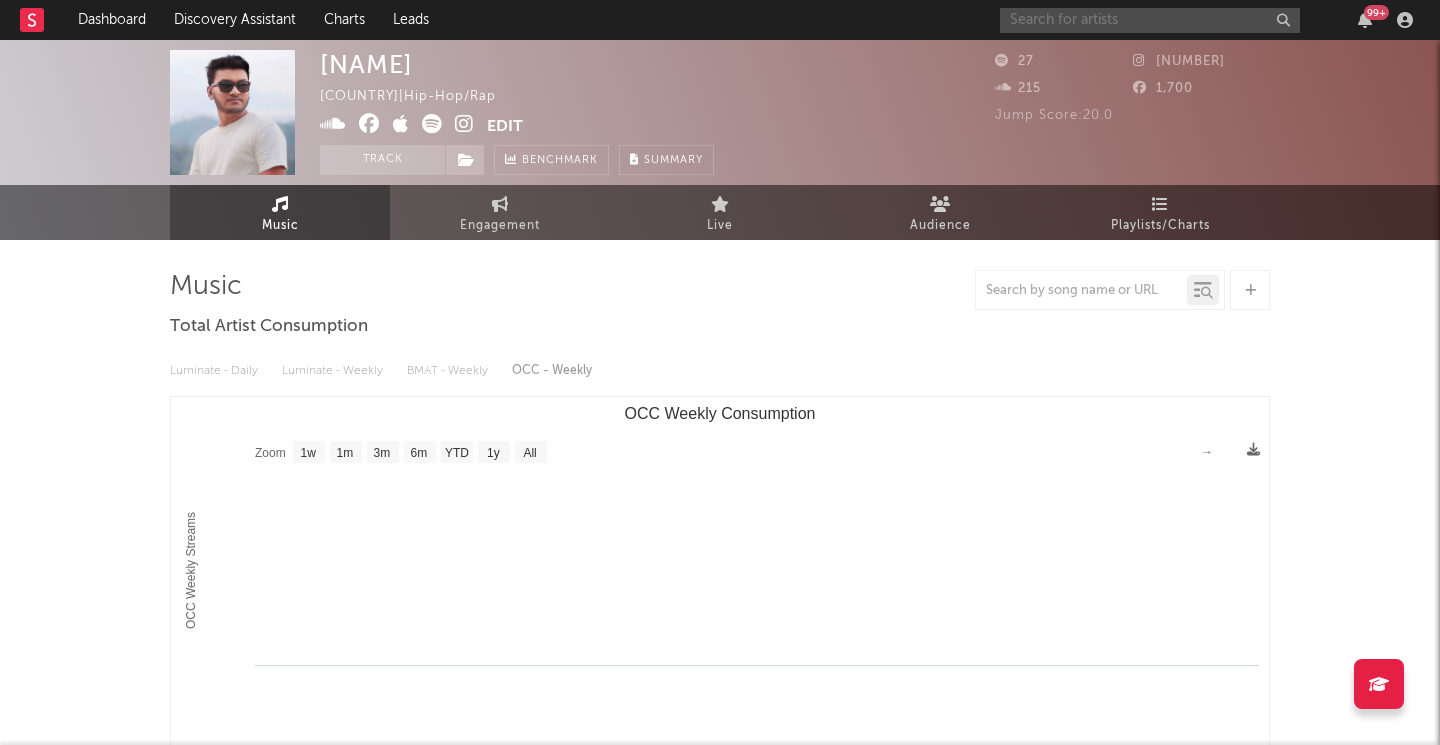 click at bounding box center (1150, 20) 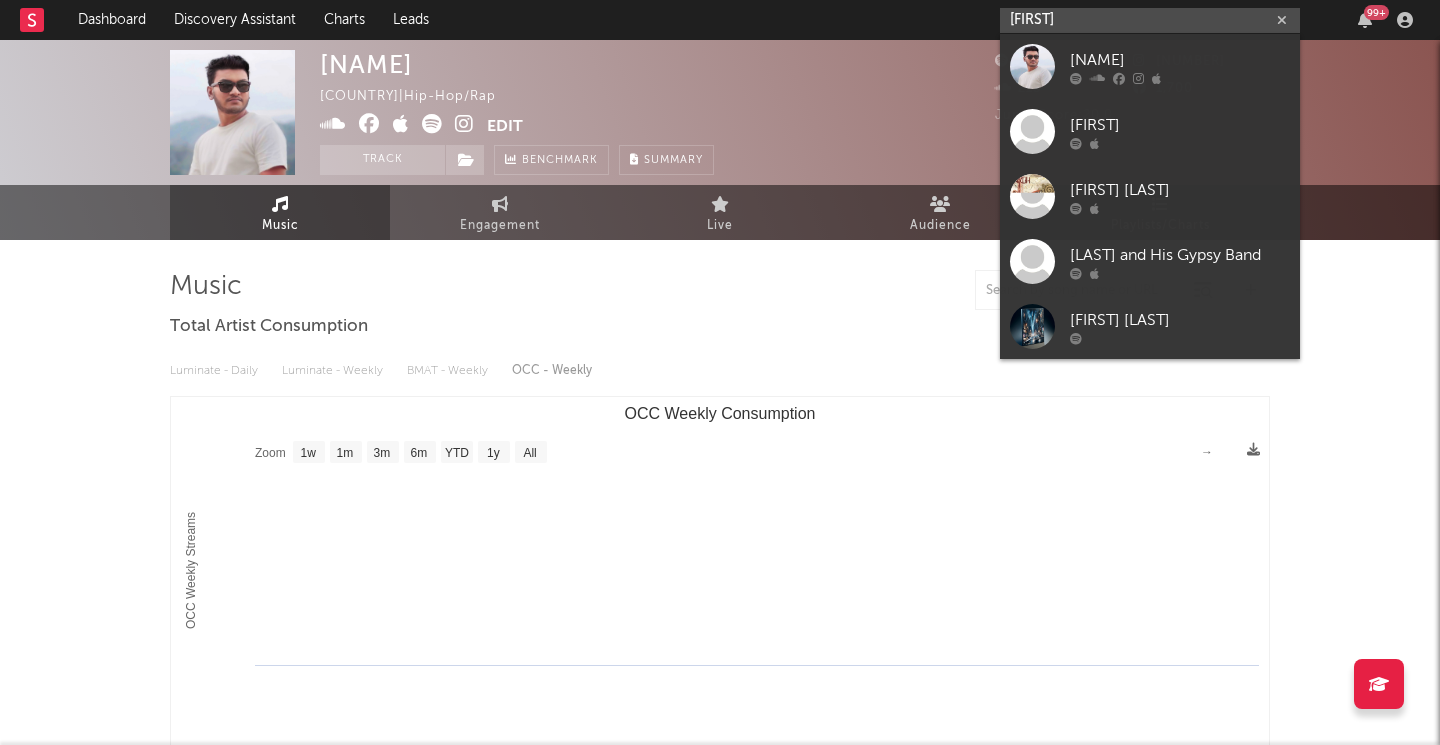 type on "[FIRST]" 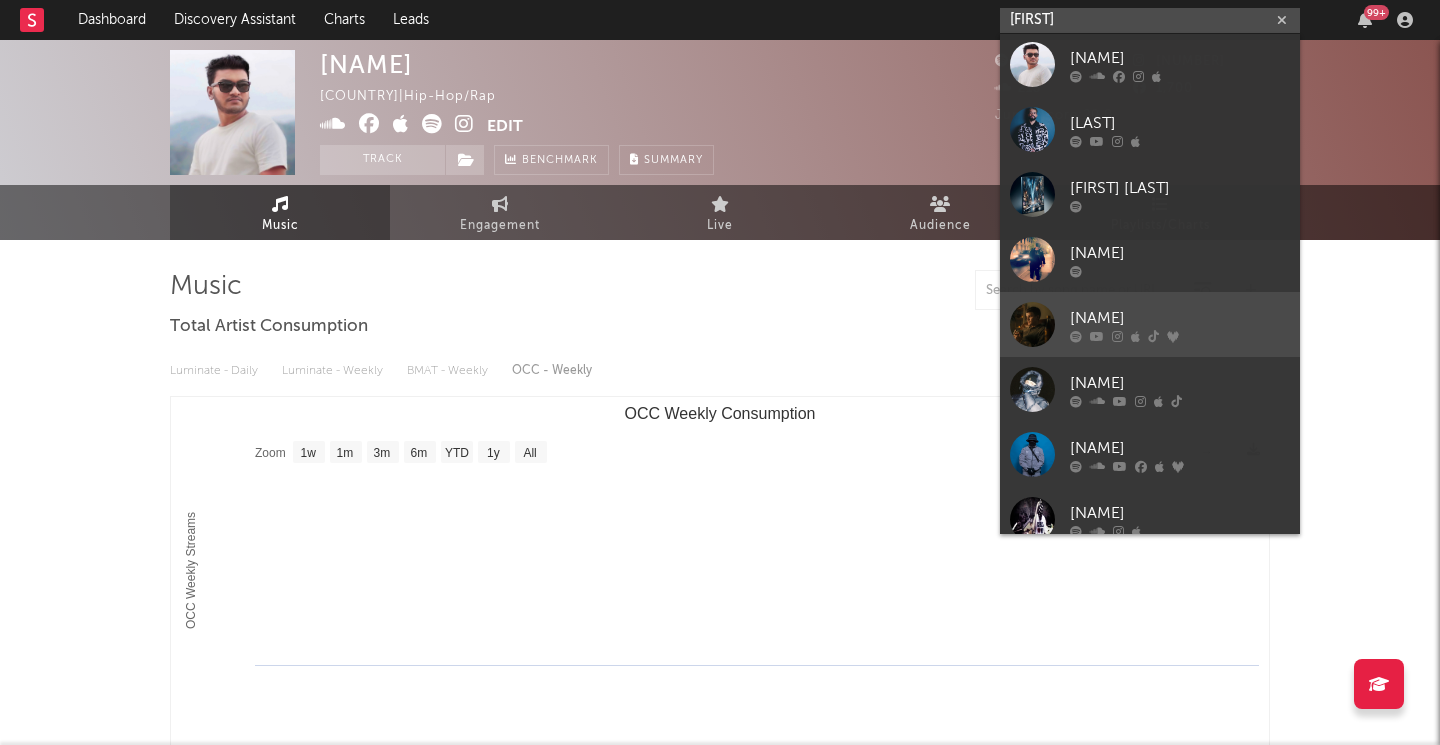 scroll, scrollTop: 0, scrollLeft: 0, axis: both 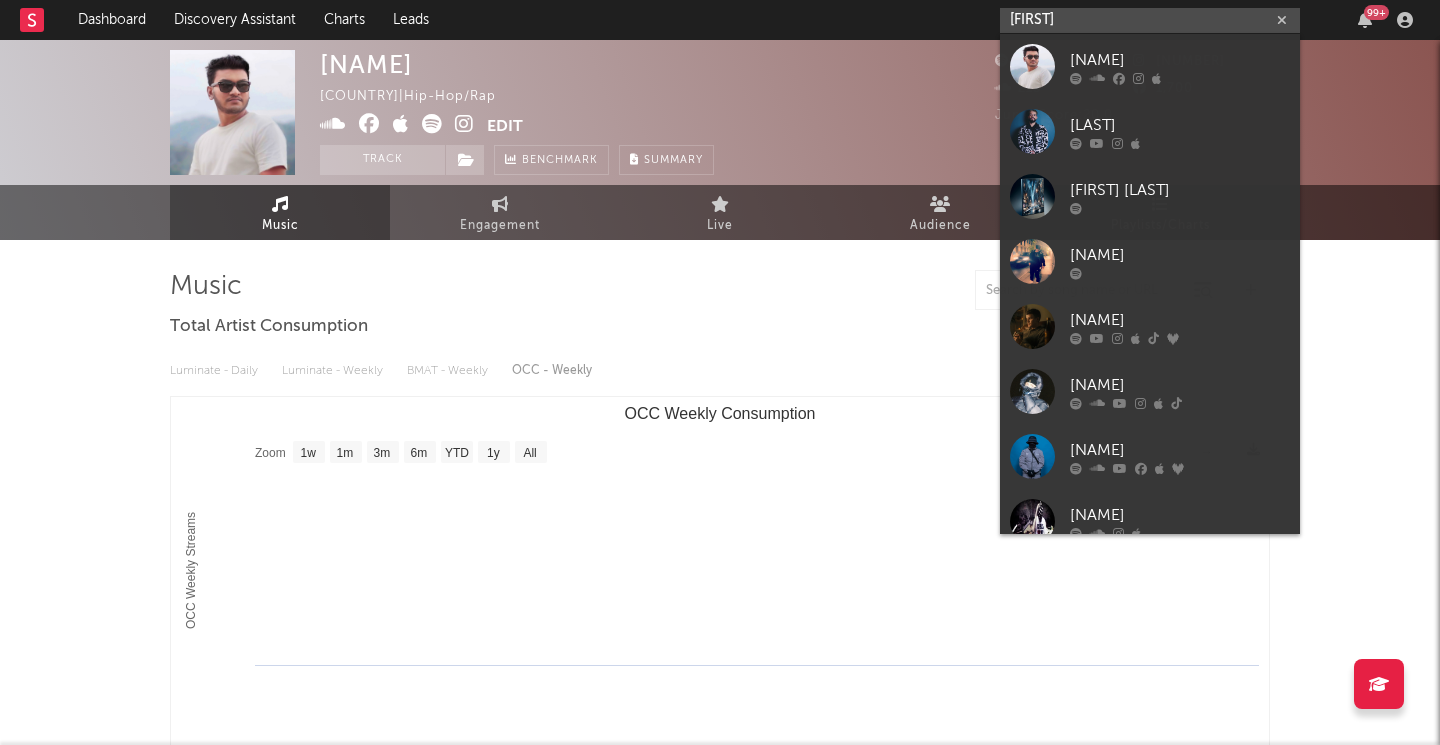 click at bounding box center [1282, 20] 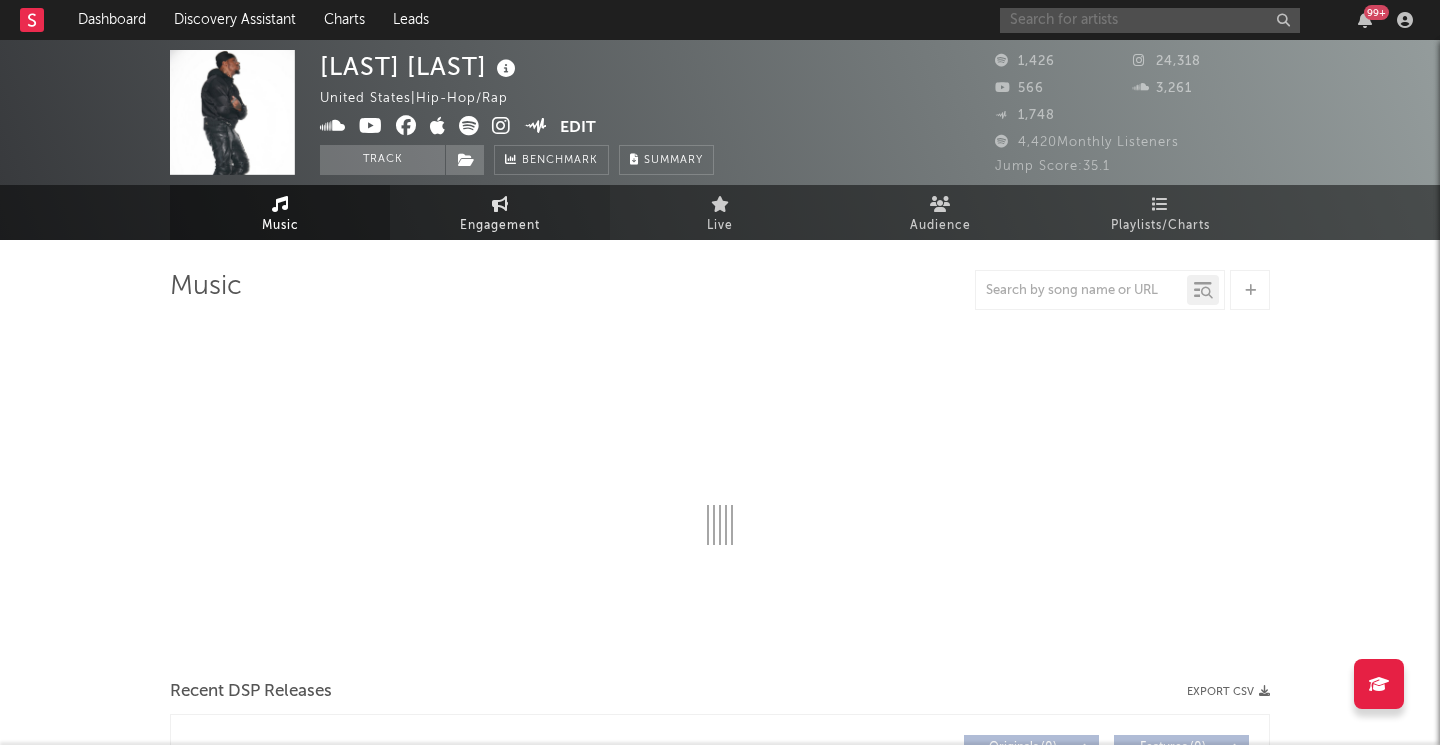 select on "6m" 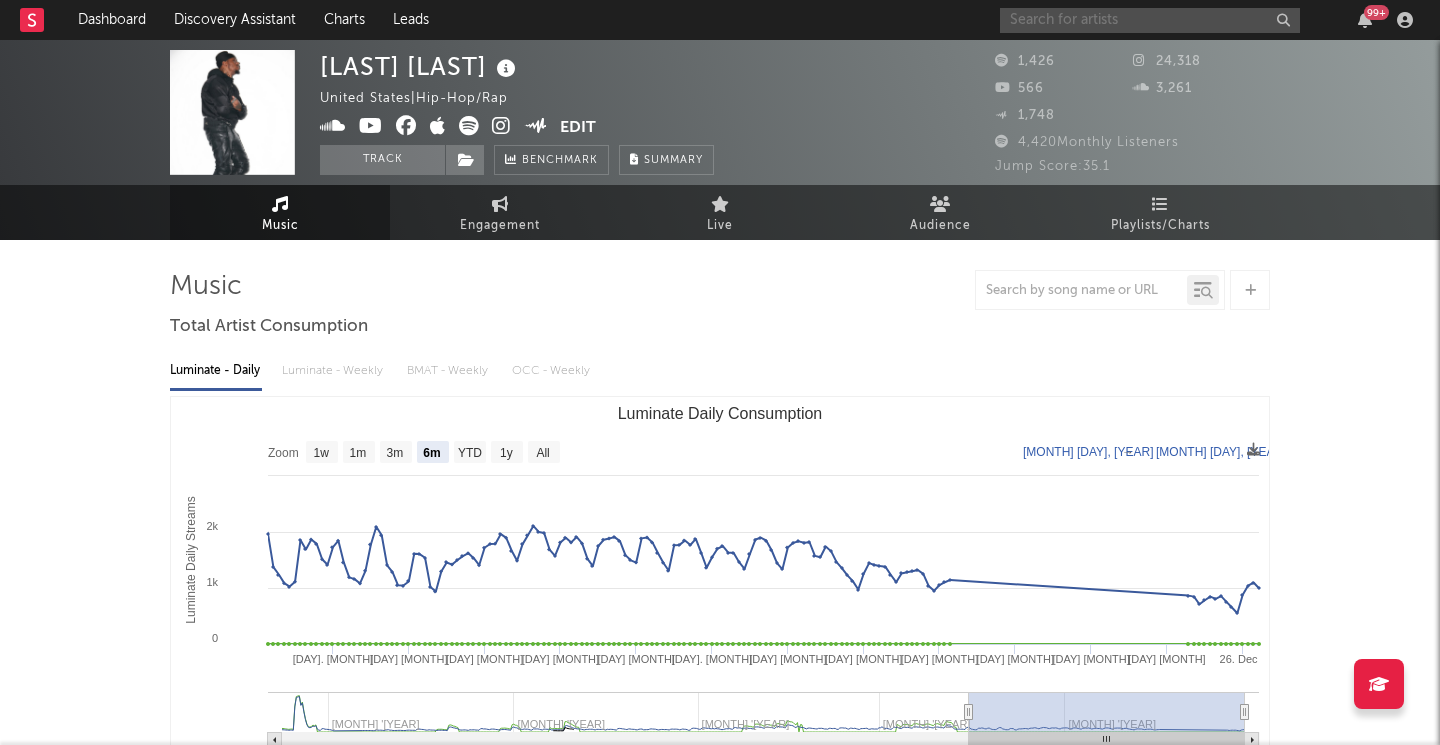 click at bounding box center (1150, 20) 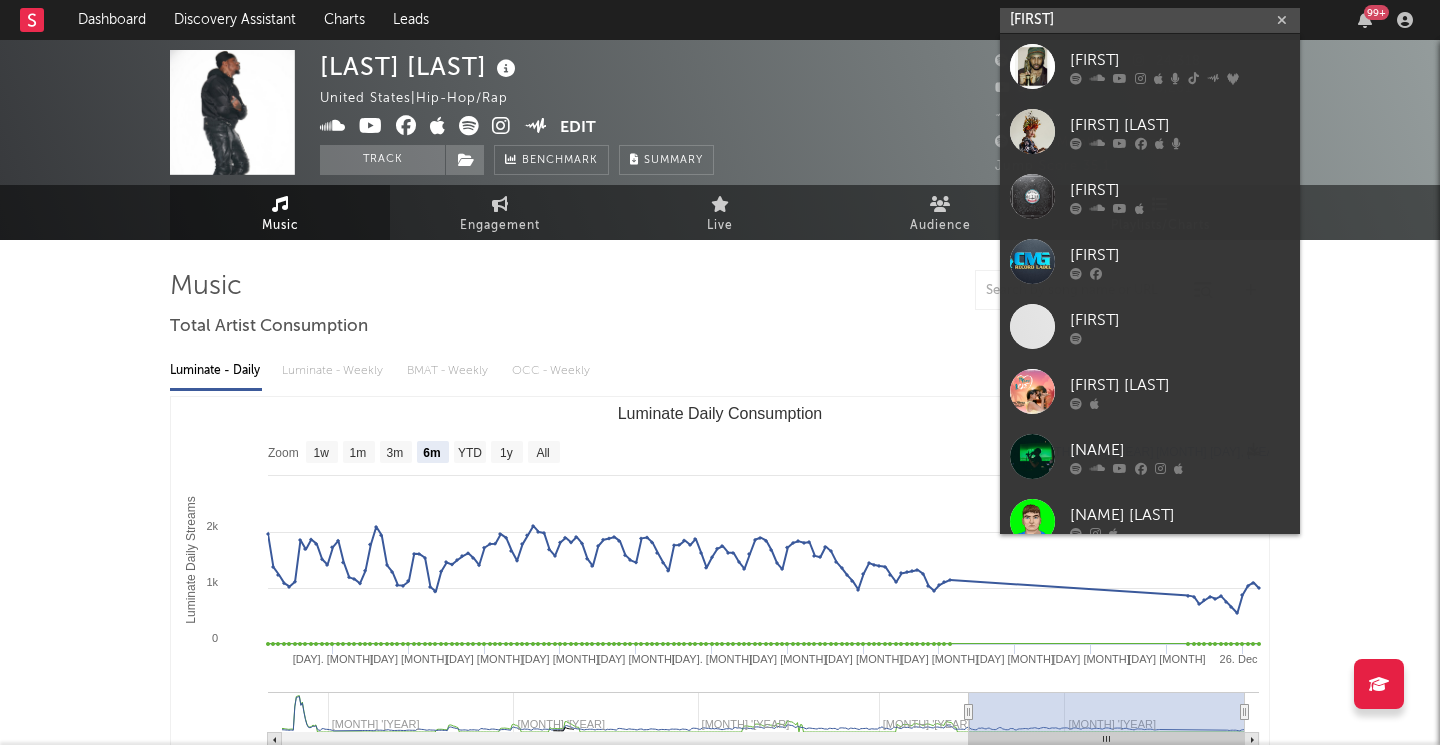 type on "[FIRST]" 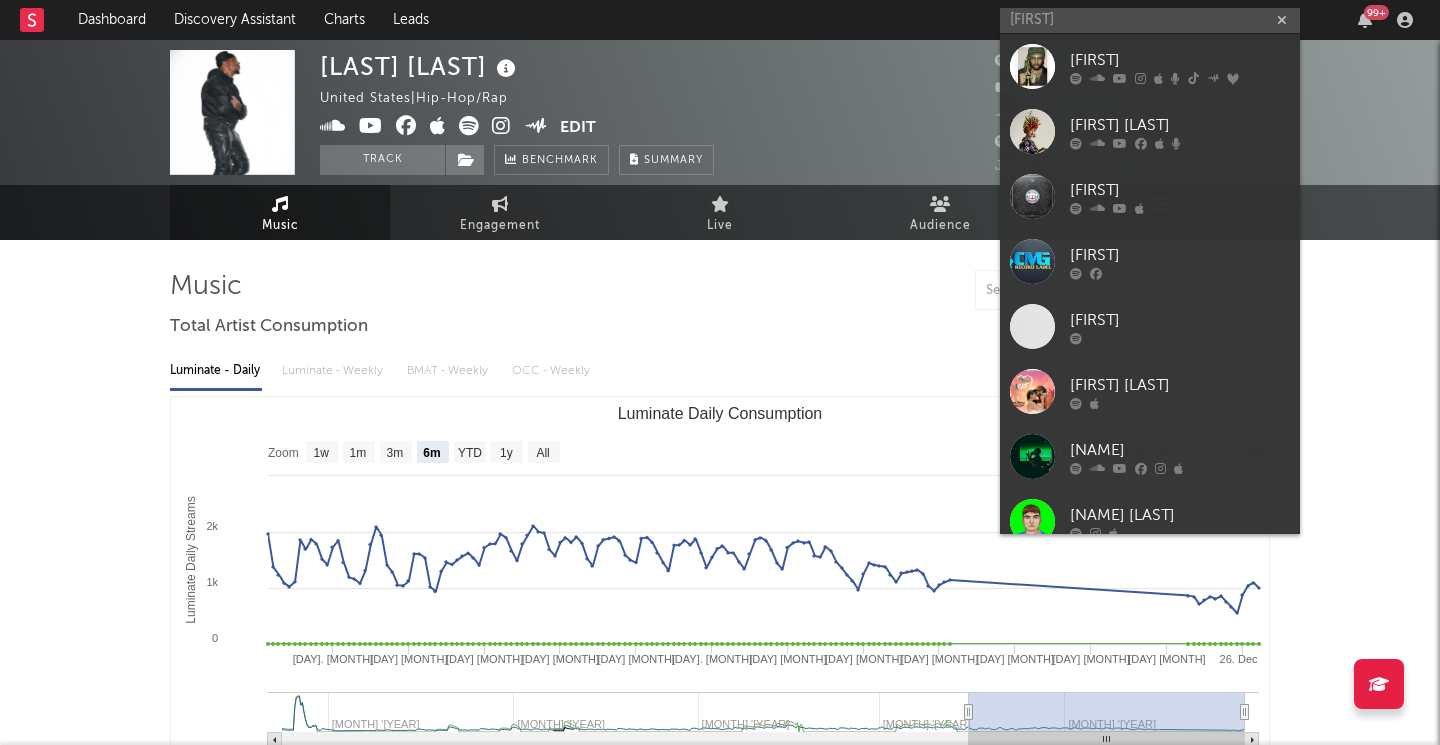 click on "[FIRST]" at bounding box center [1180, 60] 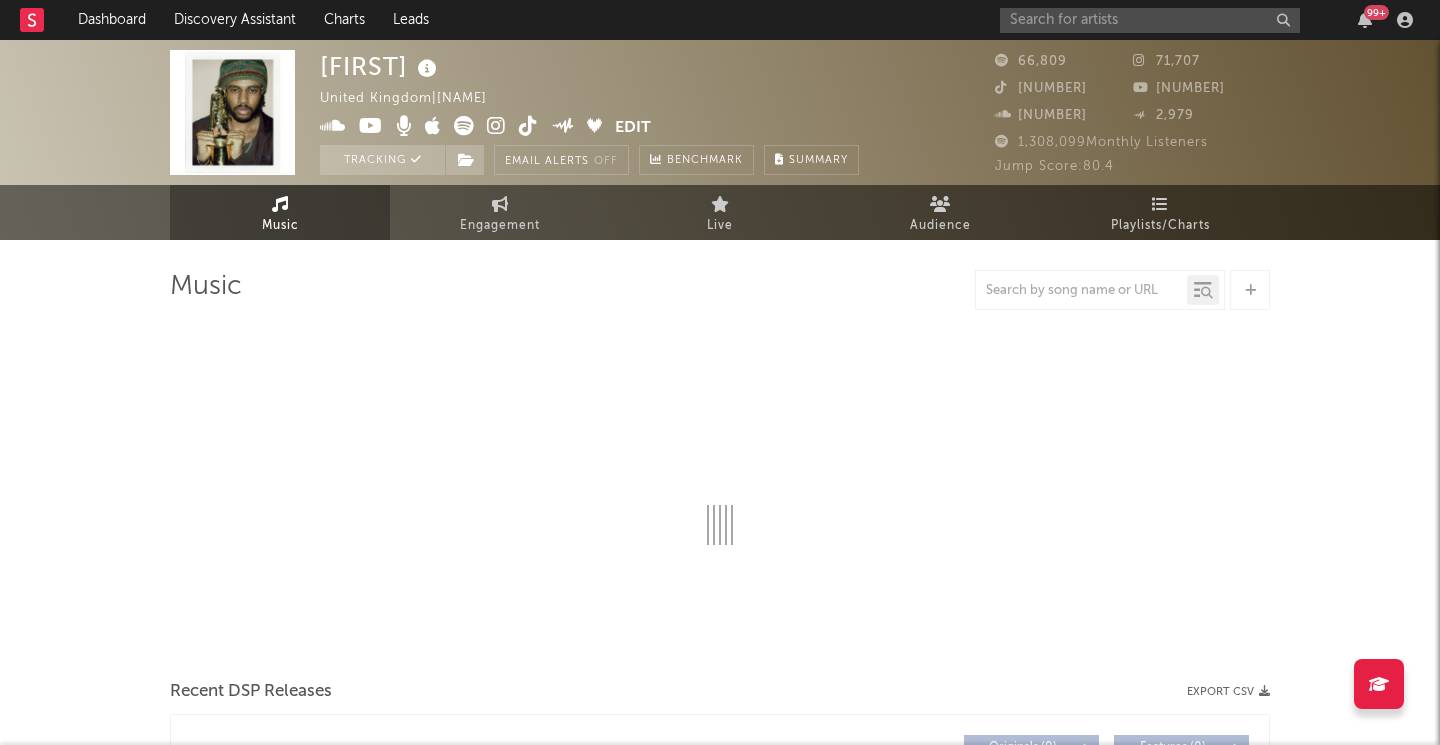select on "6m" 